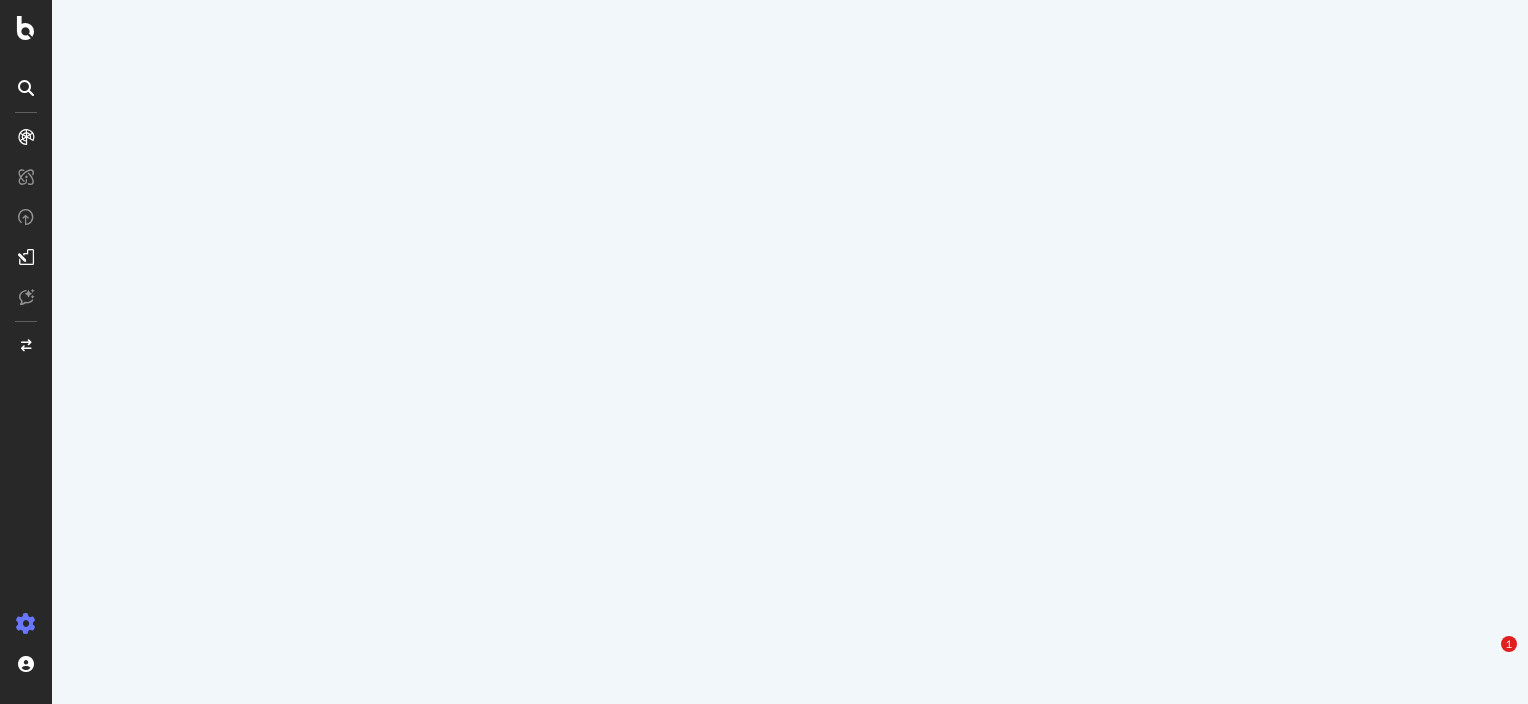 scroll, scrollTop: 0, scrollLeft: 0, axis: both 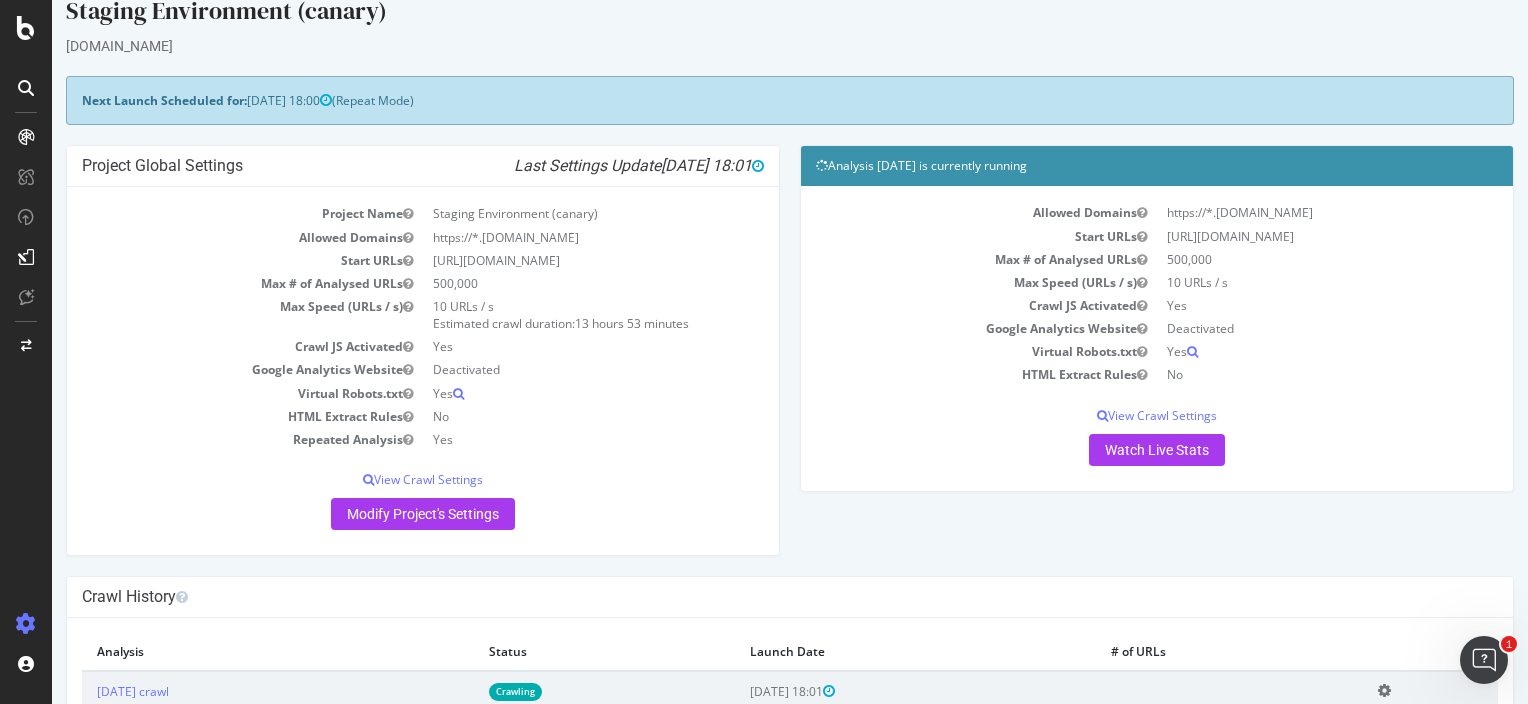click at bounding box center [26, 352] 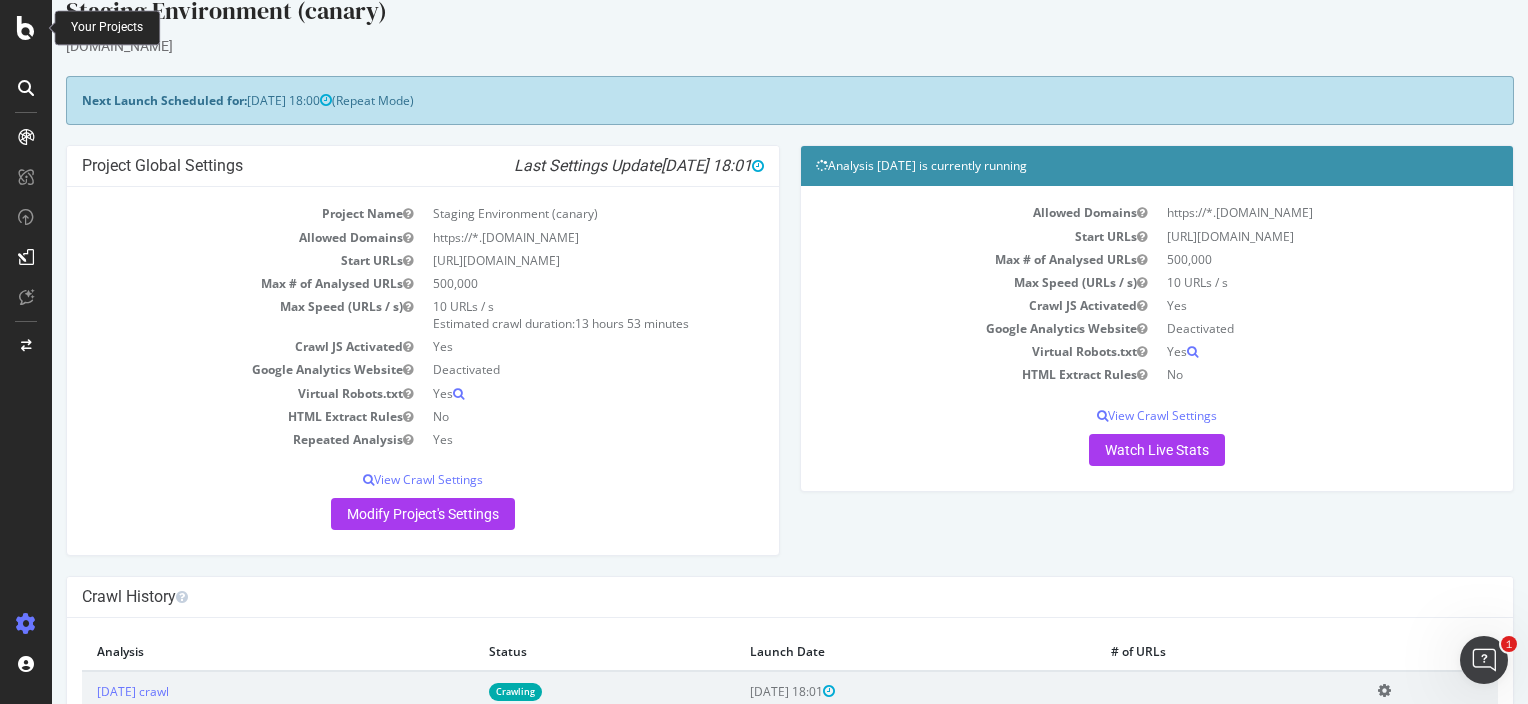 click at bounding box center (26, 28) 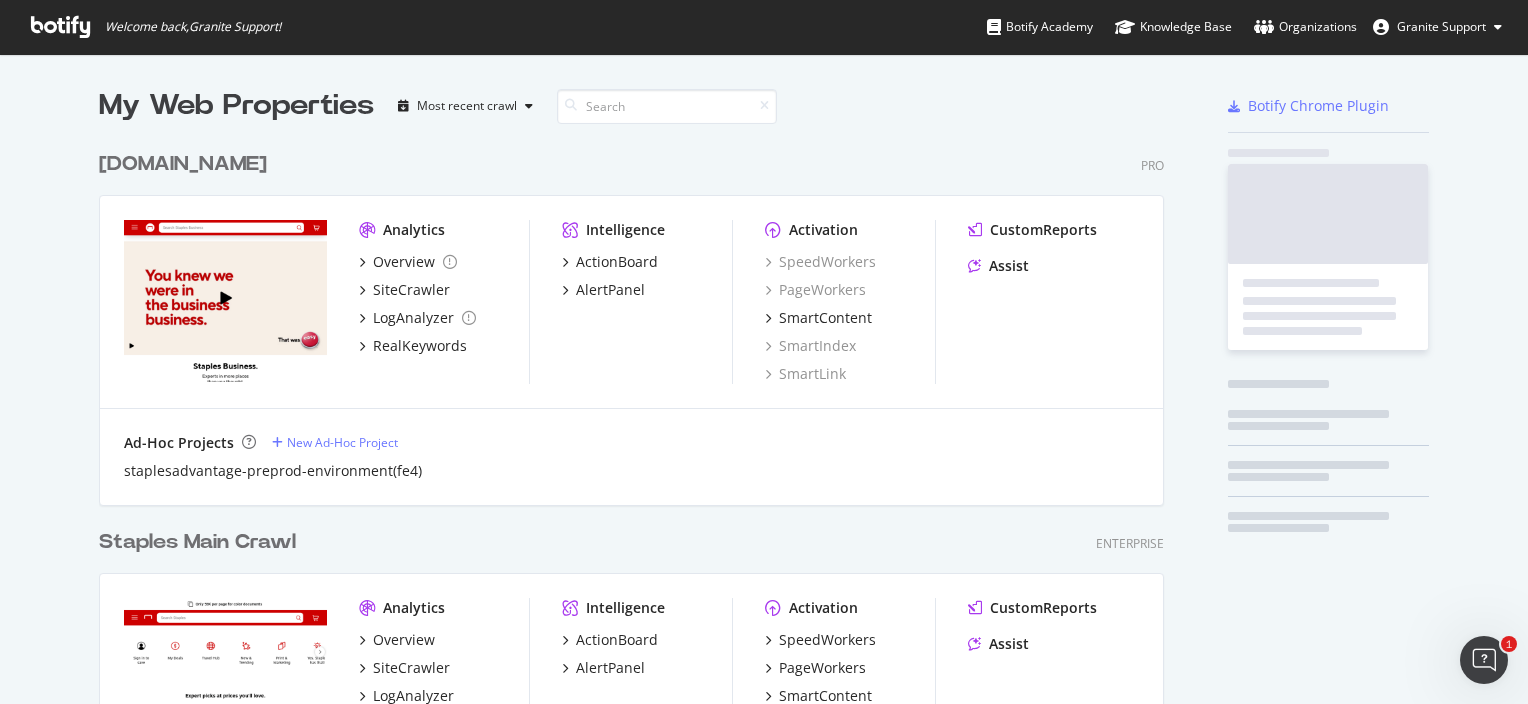 scroll, scrollTop: 16, scrollLeft: 16, axis: both 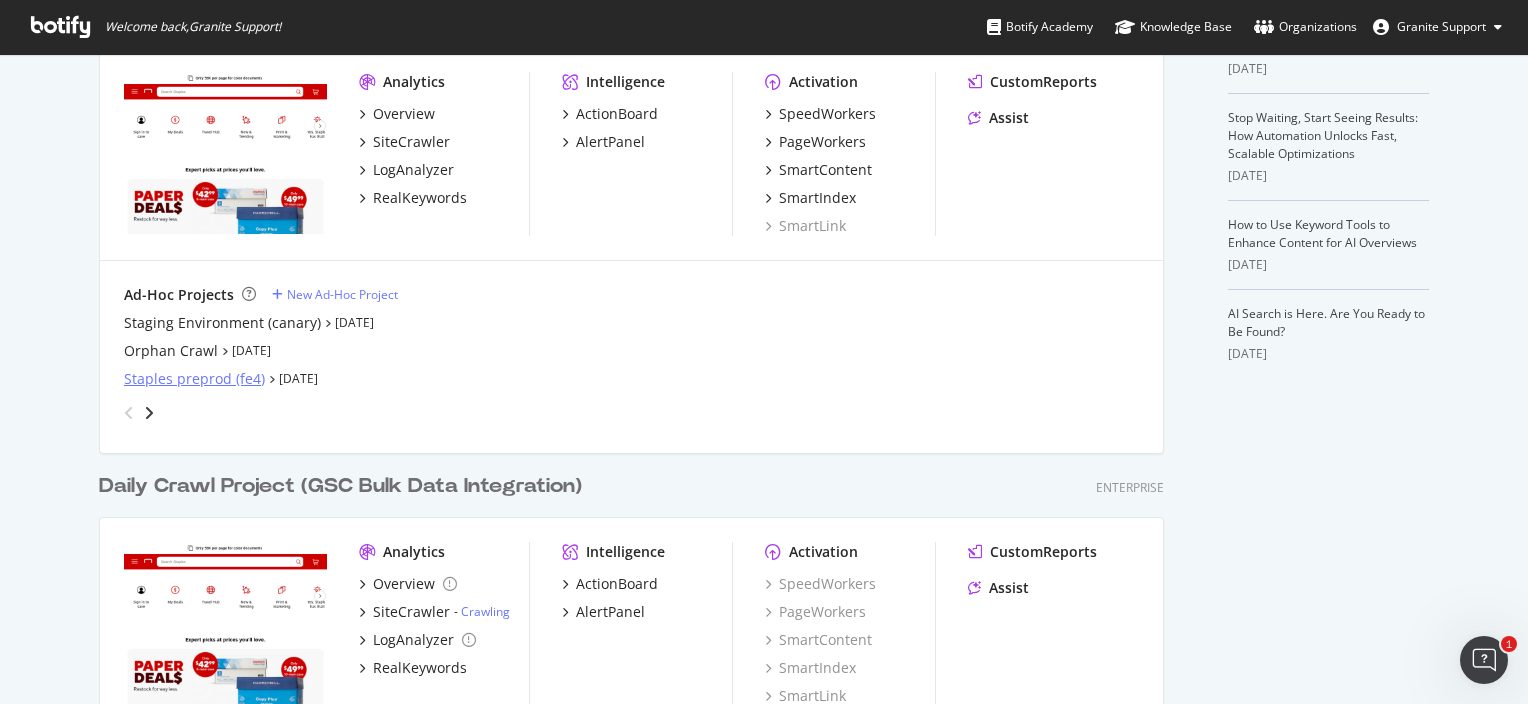 click on "Staples preprod (fe4)" at bounding box center [194, 379] 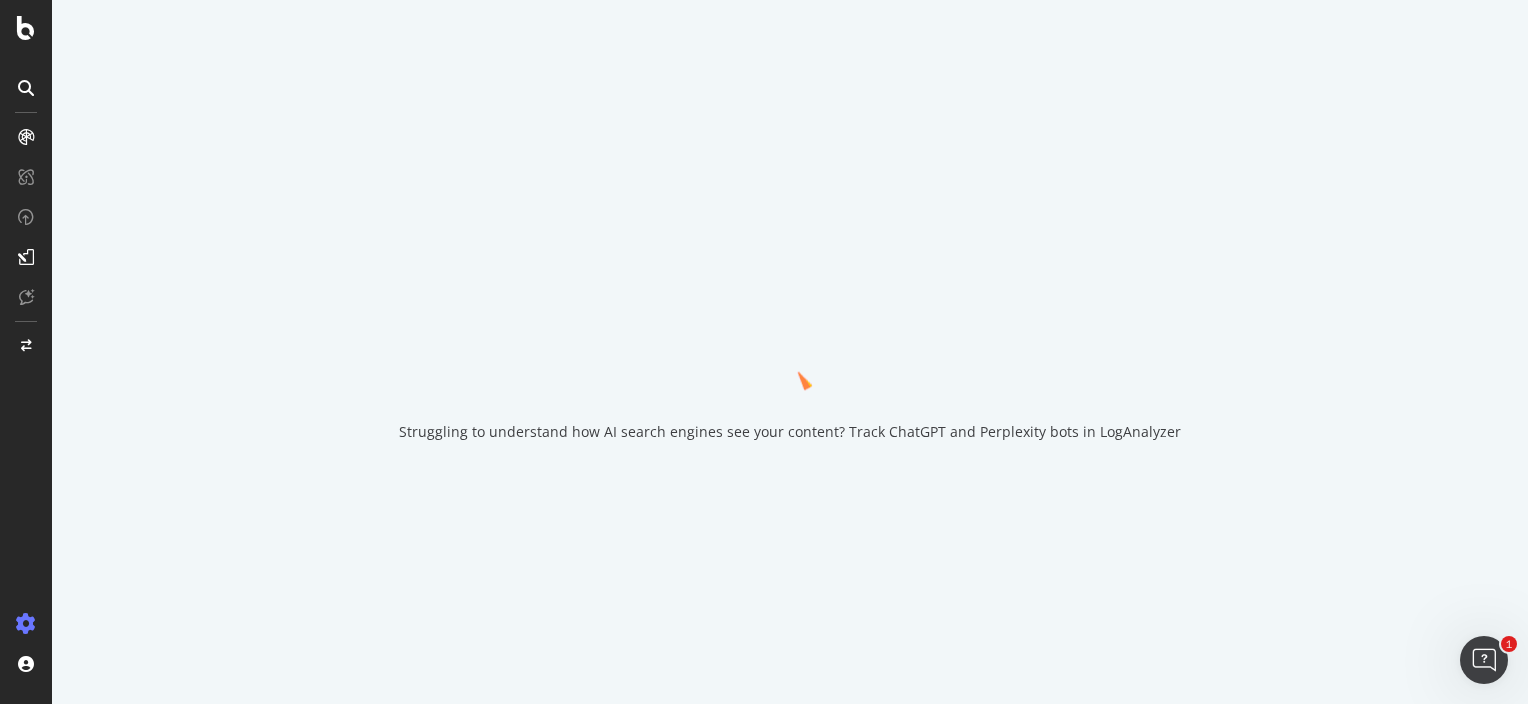 scroll, scrollTop: 0, scrollLeft: 0, axis: both 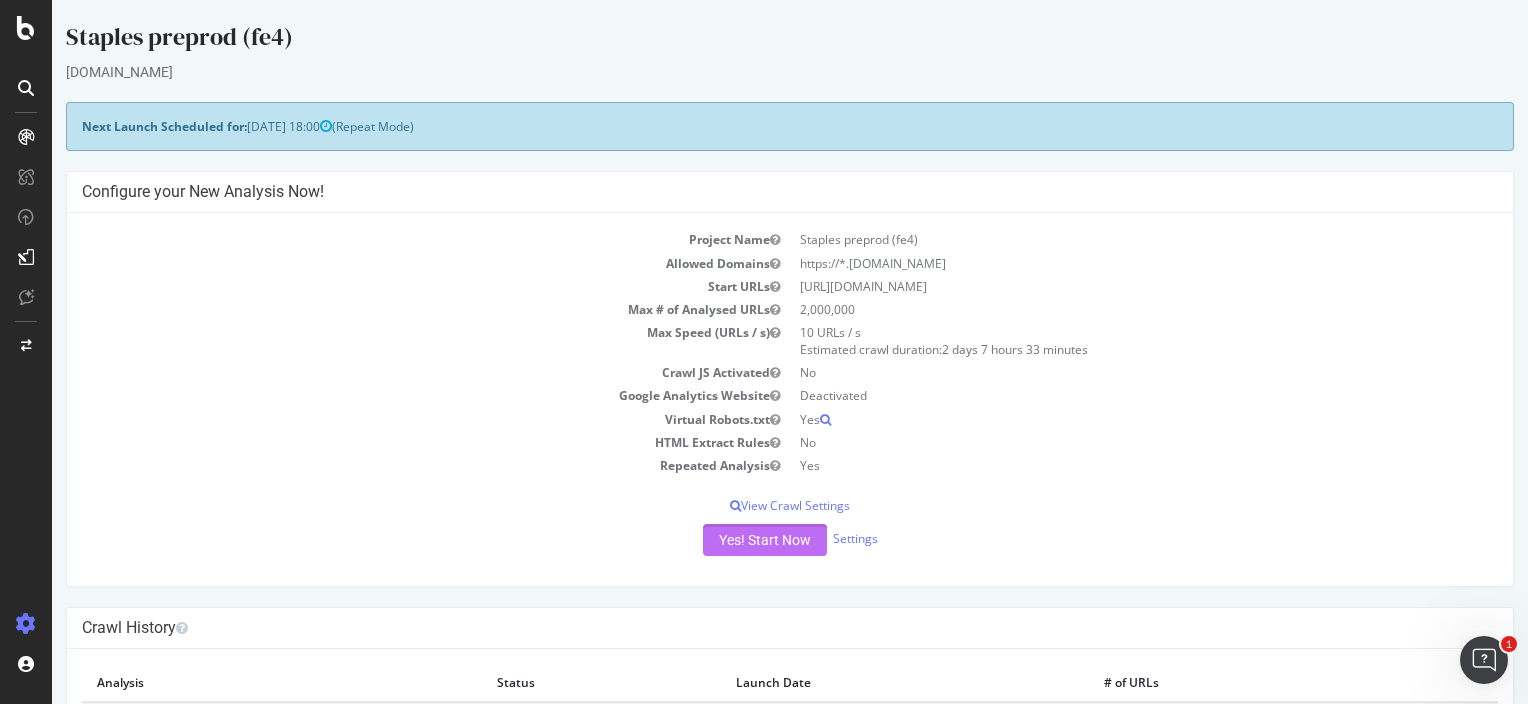 click on "Yes! Start Now" at bounding box center [765, 540] 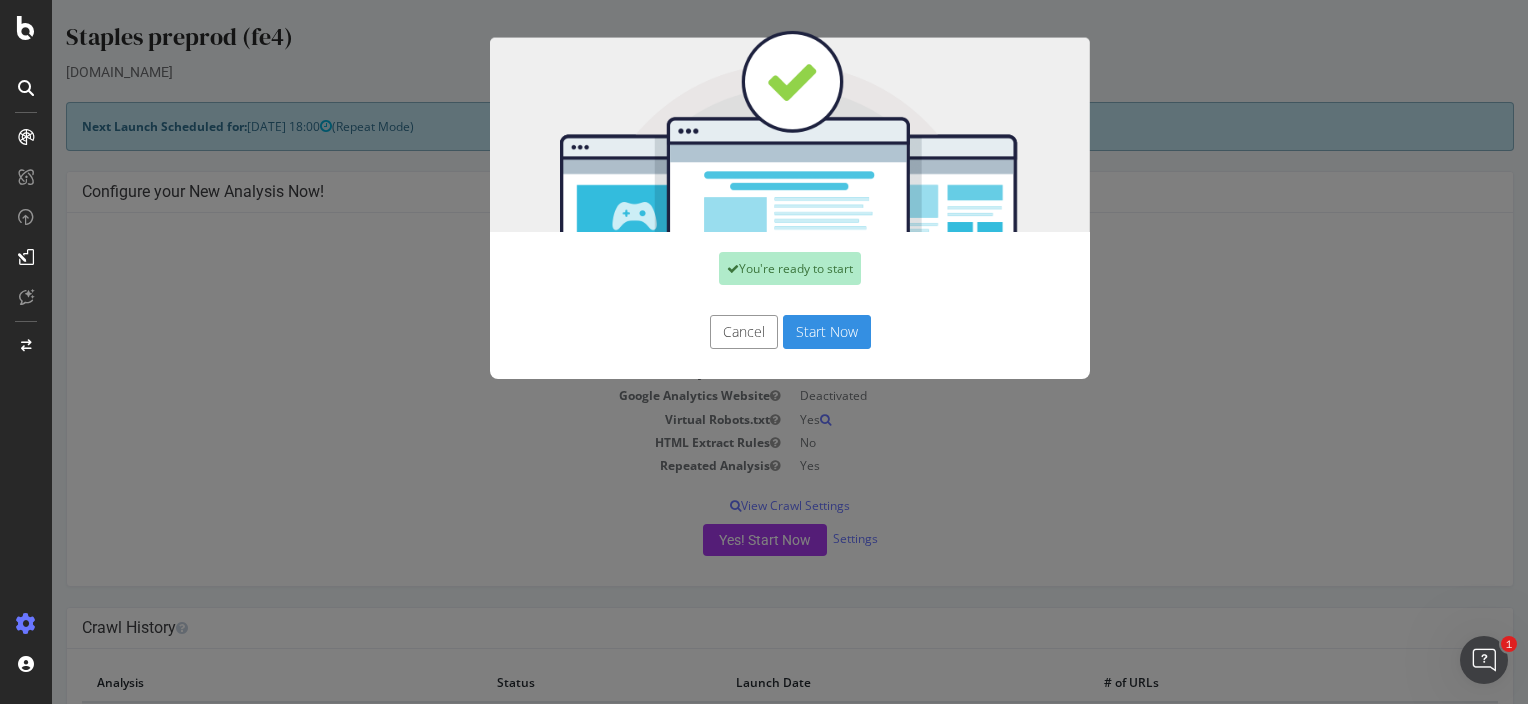 click on "Start Now" at bounding box center (827, 332) 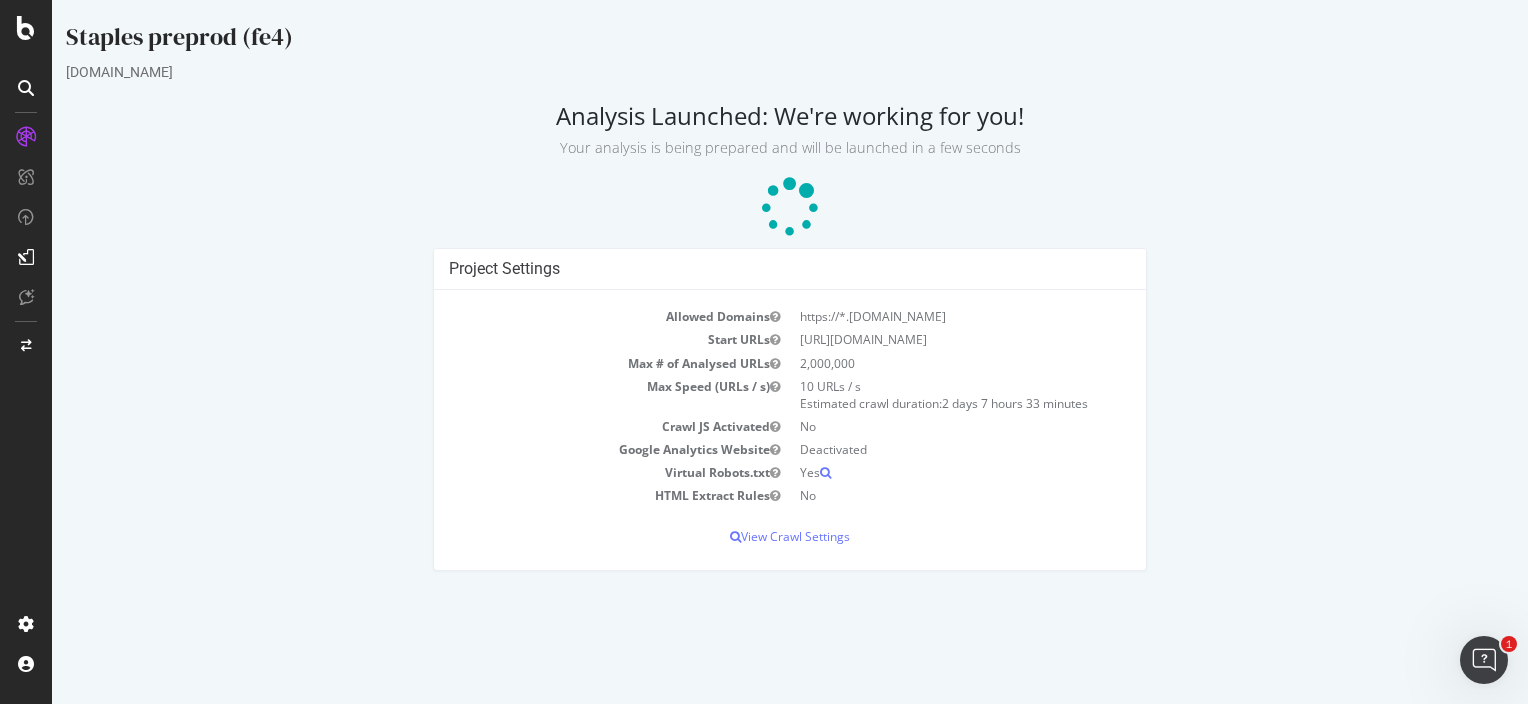 scroll, scrollTop: 0, scrollLeft: 0, axis: both 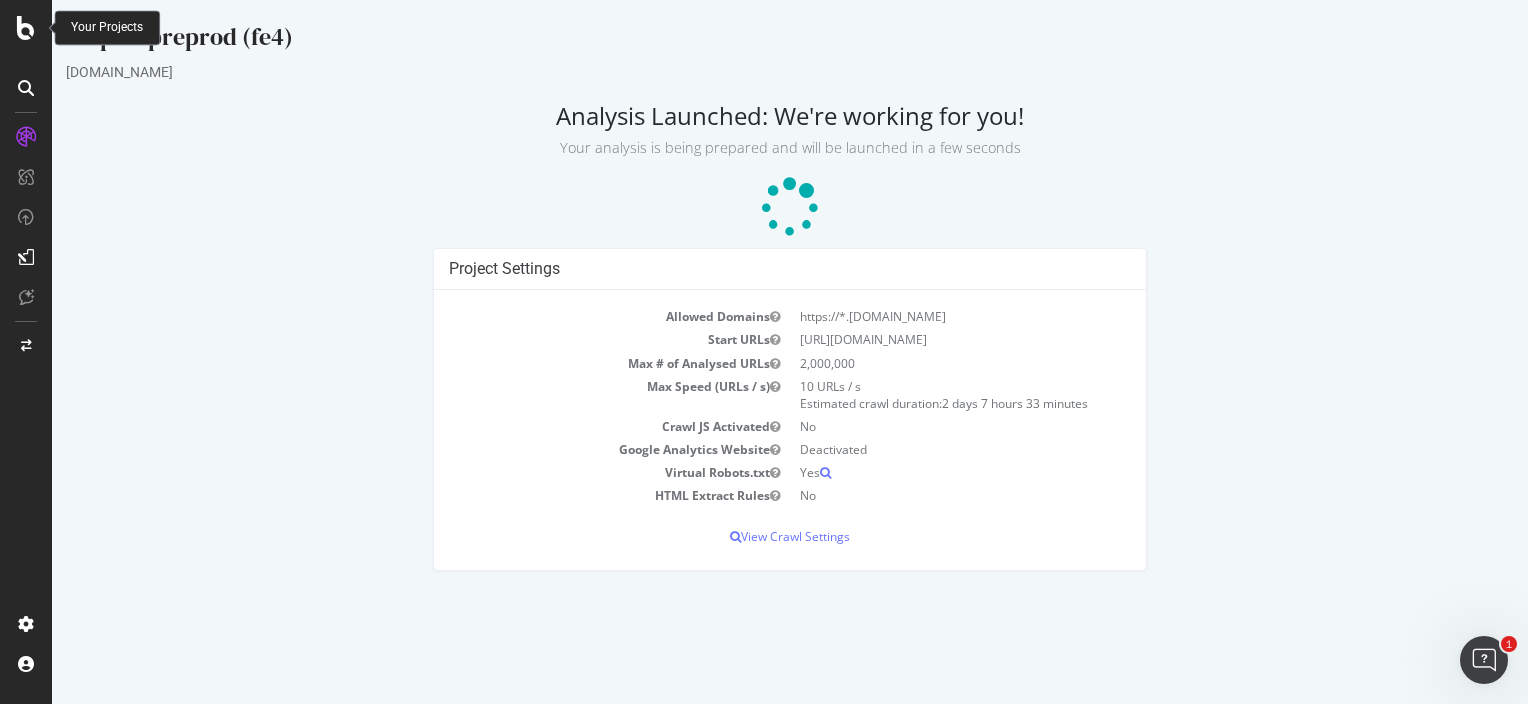click at bounding box center [26, 28] 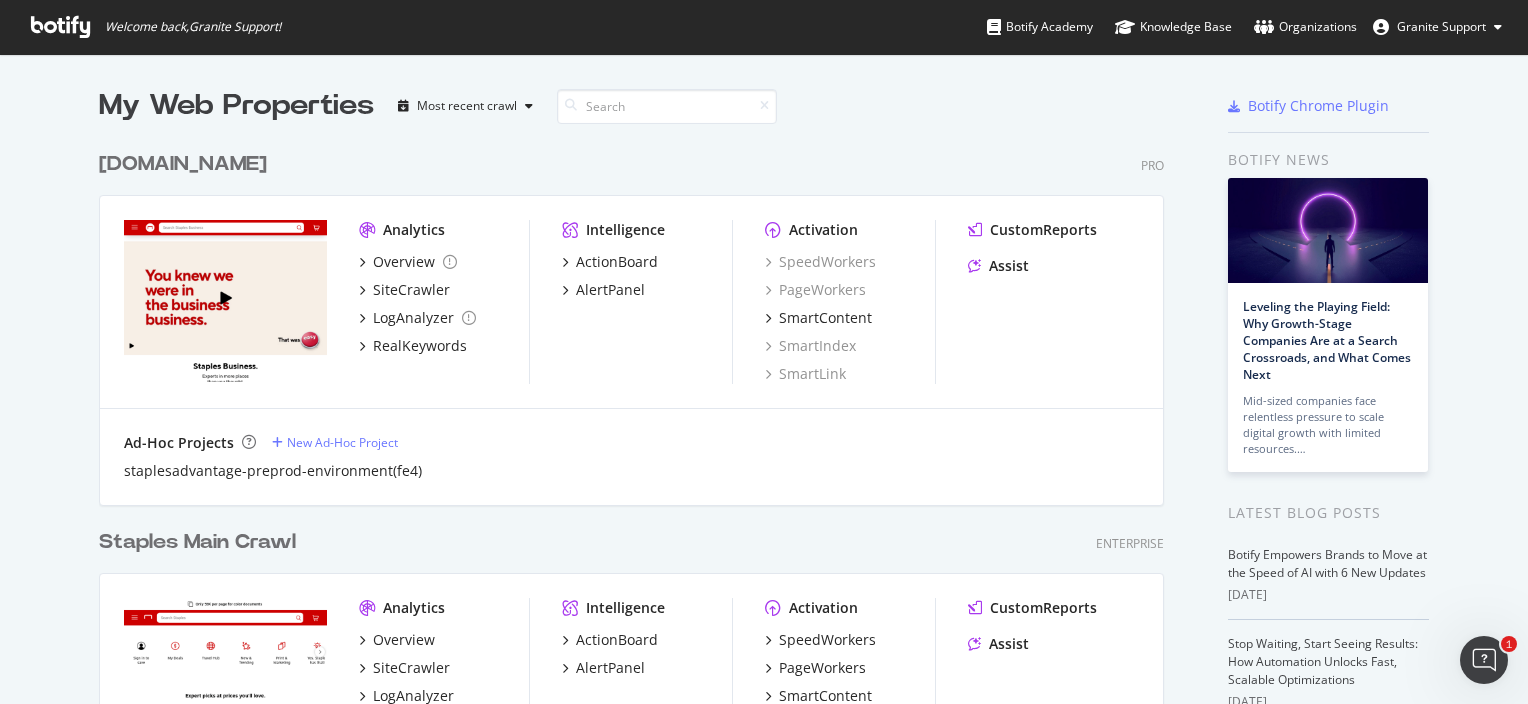 scroll, scrollTop: 16, scrollLeft: 16, axis: both 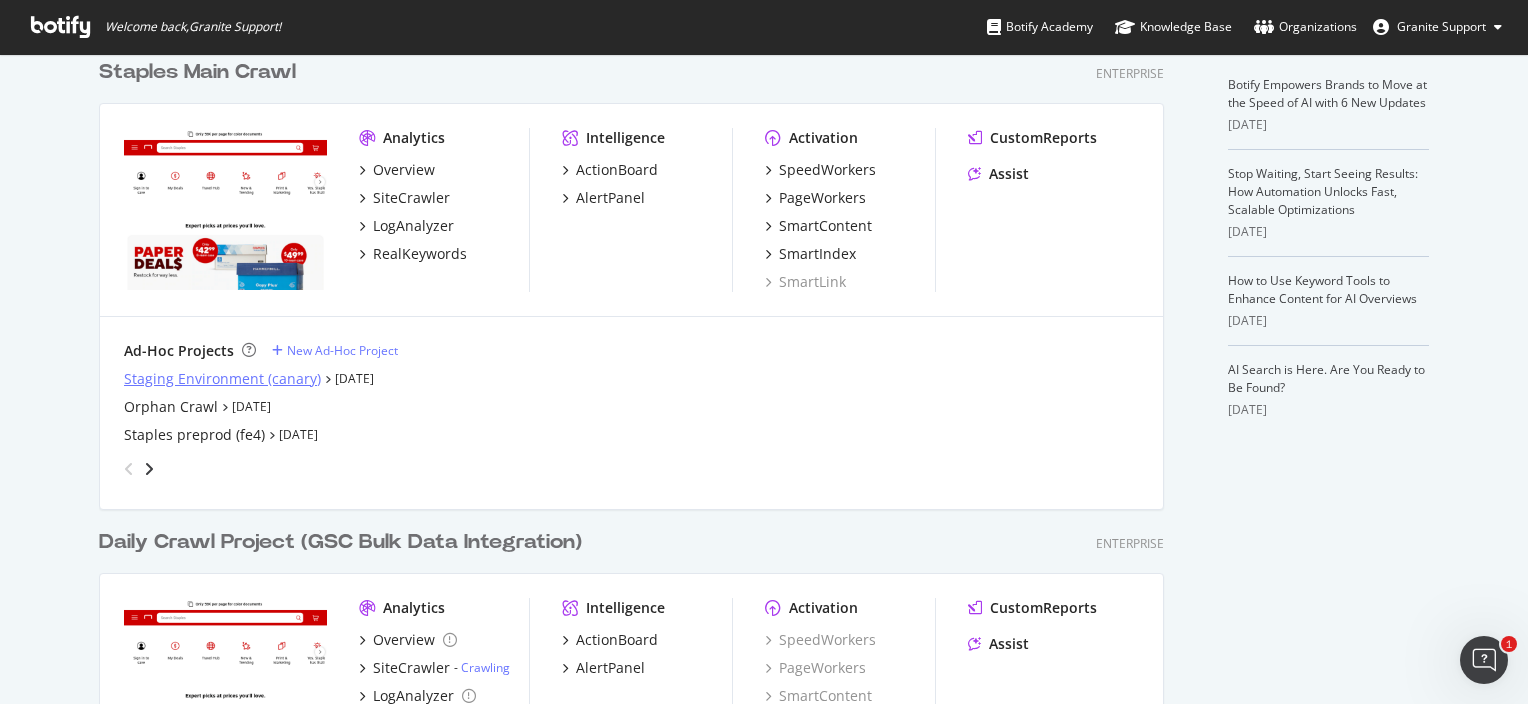 click on "Staging Environment (canary)" at bounding box center (222, 379) 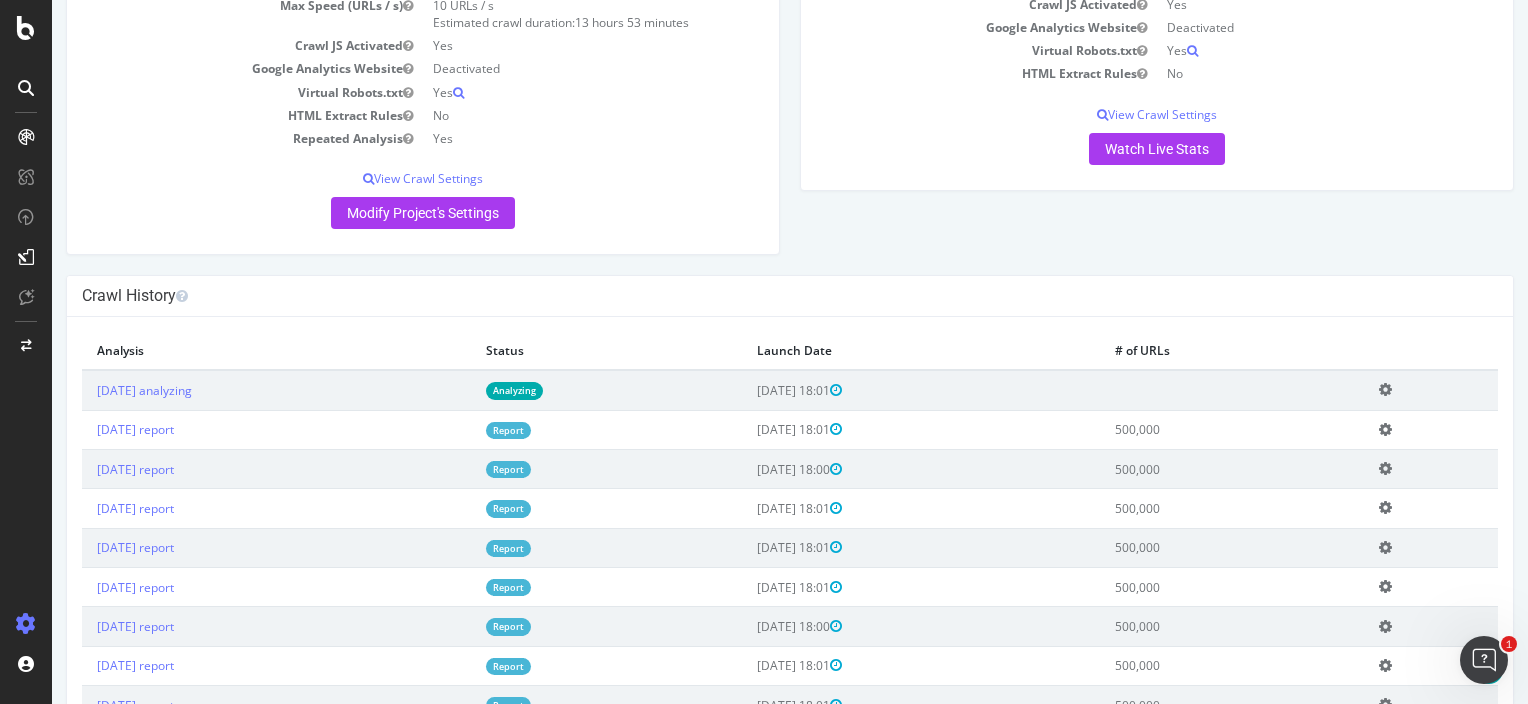 scroll, scrollTop: 336, scrollLeft: 0, axis: vertical 